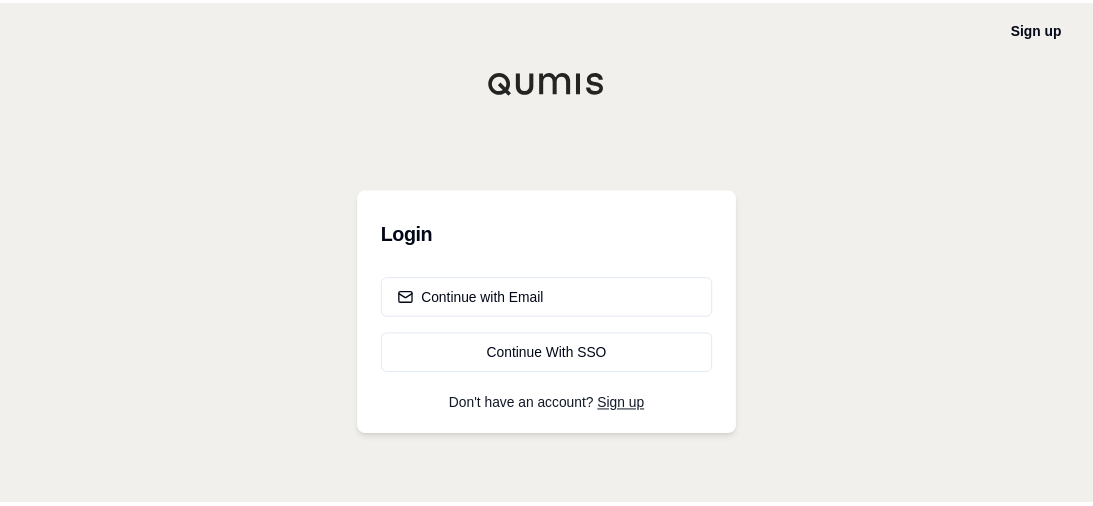 scroll, scrollTop: 0, scrollLeft: 0, axis: both 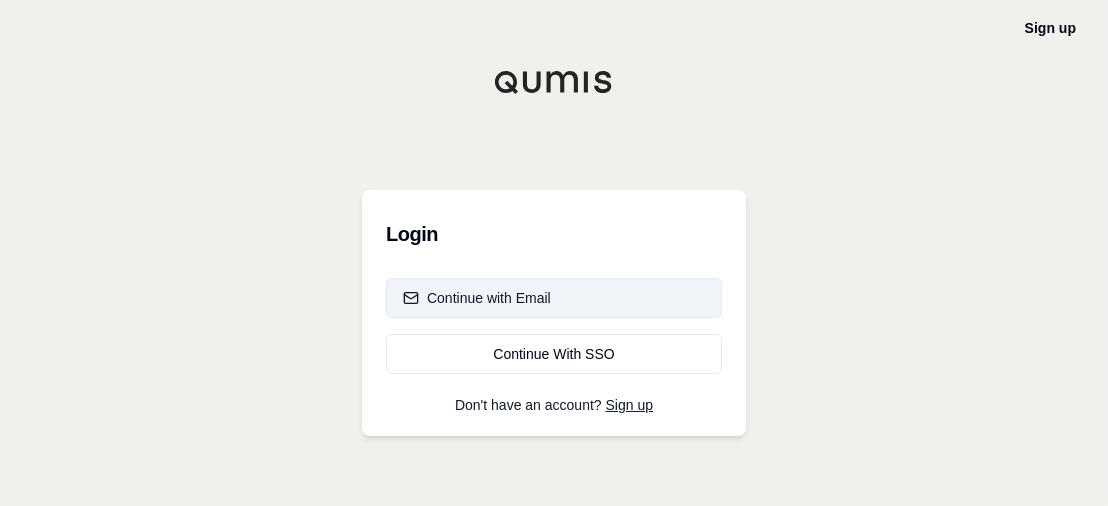 click on "Continue with Email" at bounding box center [477, 298] 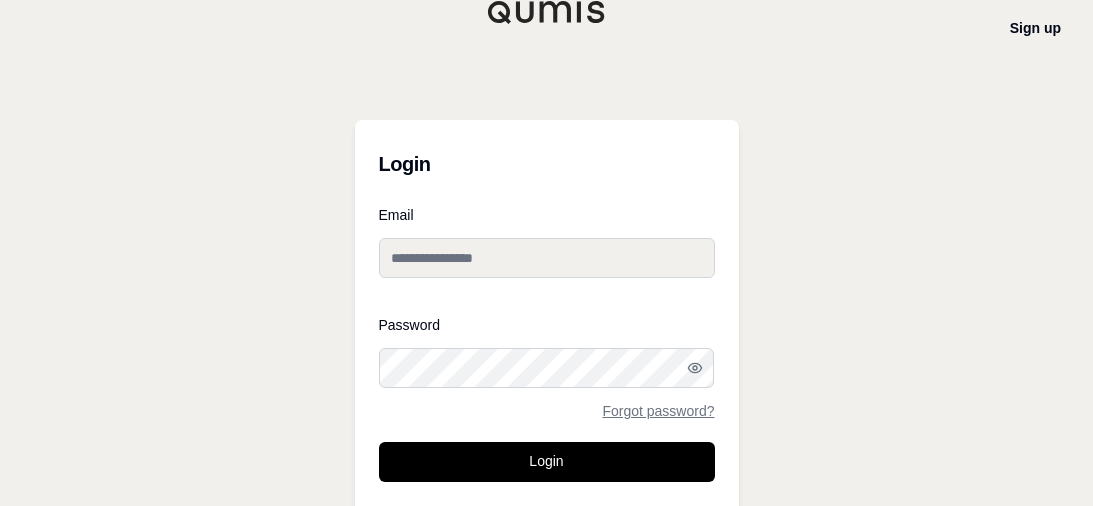 click on "Email" at bounding box center (547, 258) 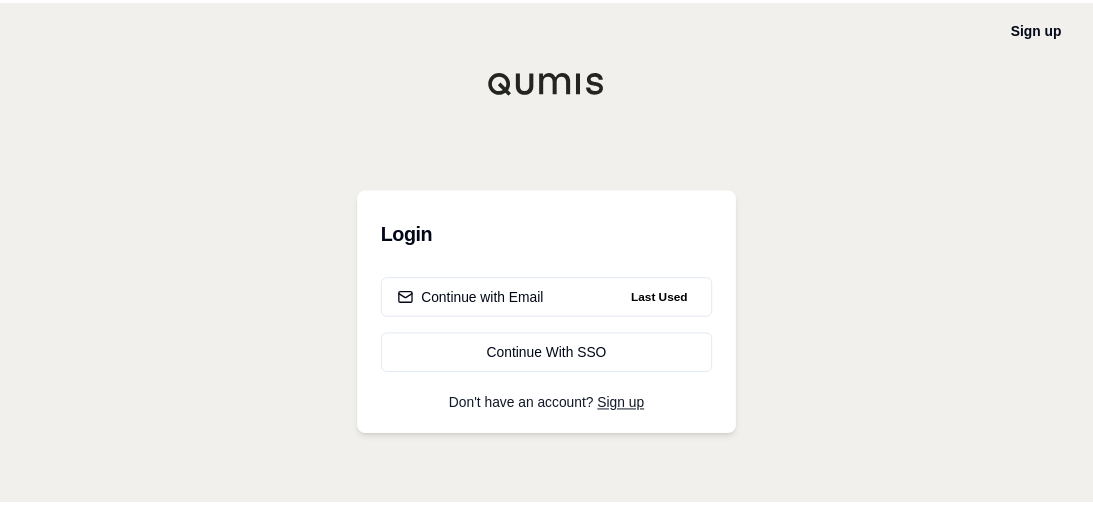 scroll, scrollTop: 0, scrollLeft: 0, axis: both 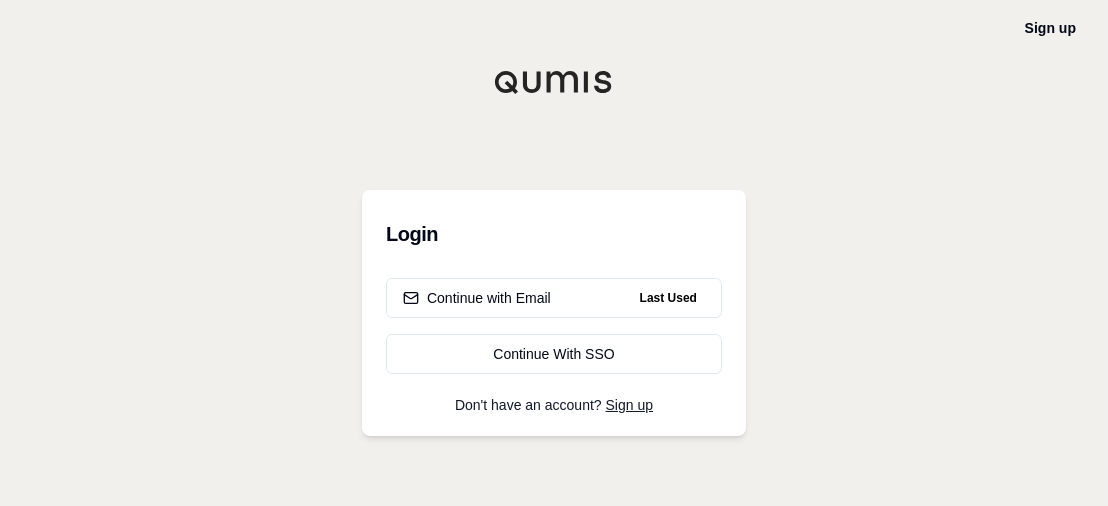 click on "Sign up         Login Continue with Email Last Used Continue With SSO Don't have an account?   Sign up" at bounding box center (554, 253) 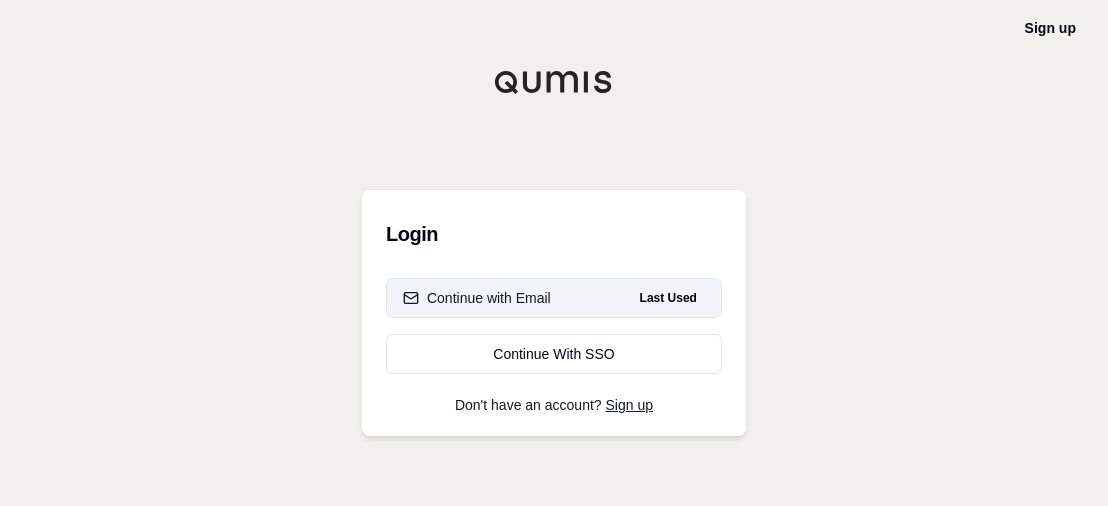 click on "Continue with Email Last Used" at bounding box center [554, 298] 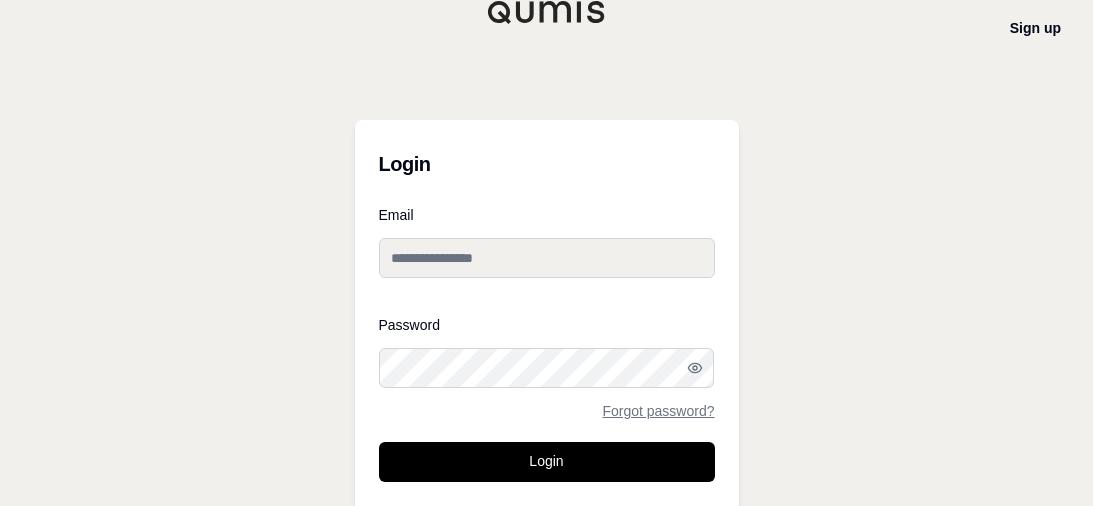 click on "Email" at bounding box center (547, 258) 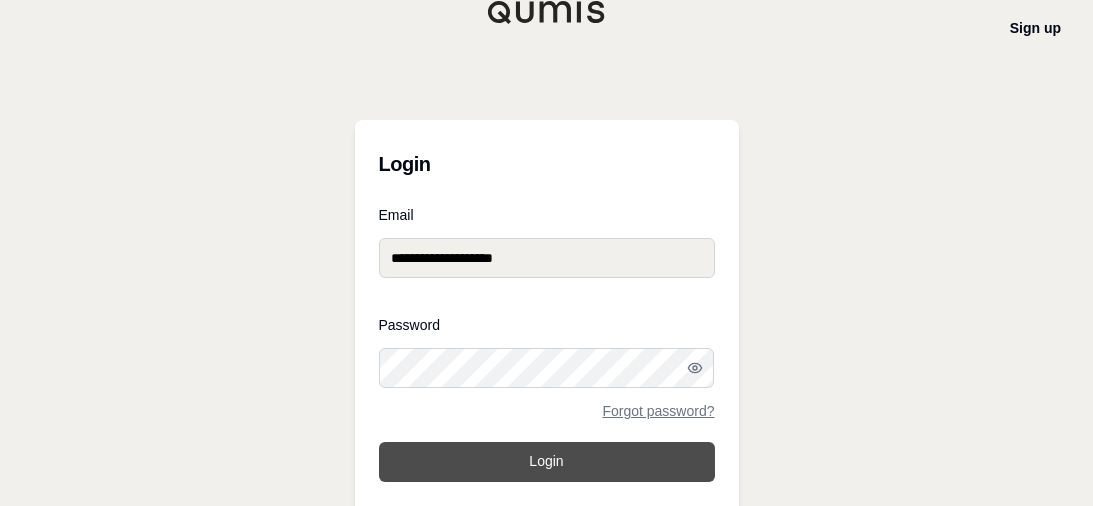 click on "Login" at bounding box center [547, 462] 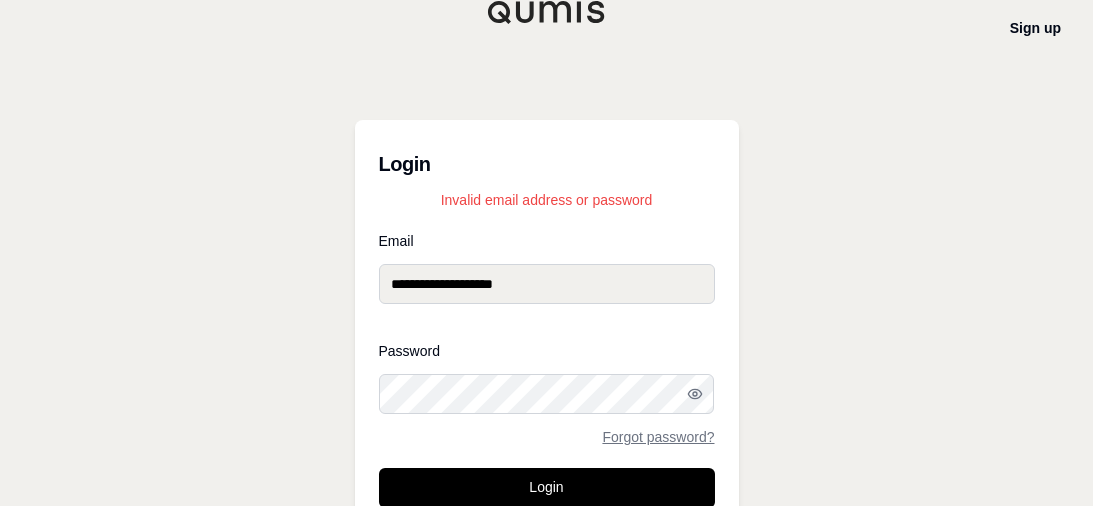 click on "**********" at bounding box center (546, 317) 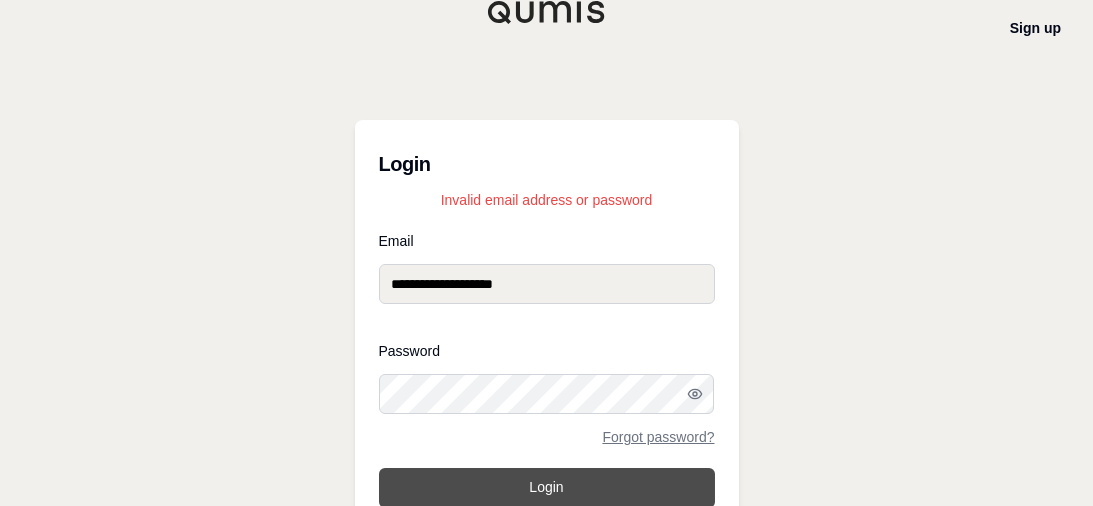 click on "Login" at bounding box center [547, 488] 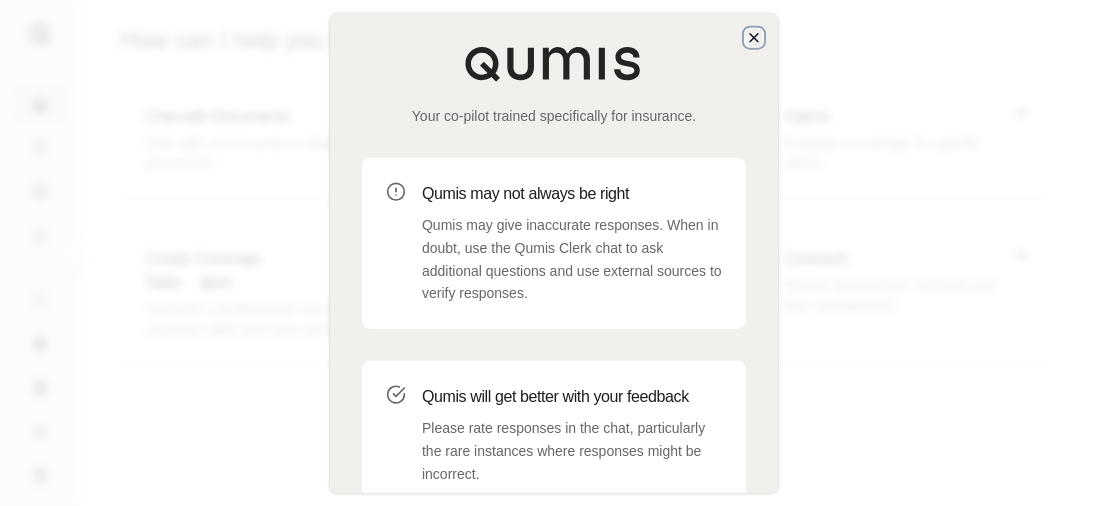 click 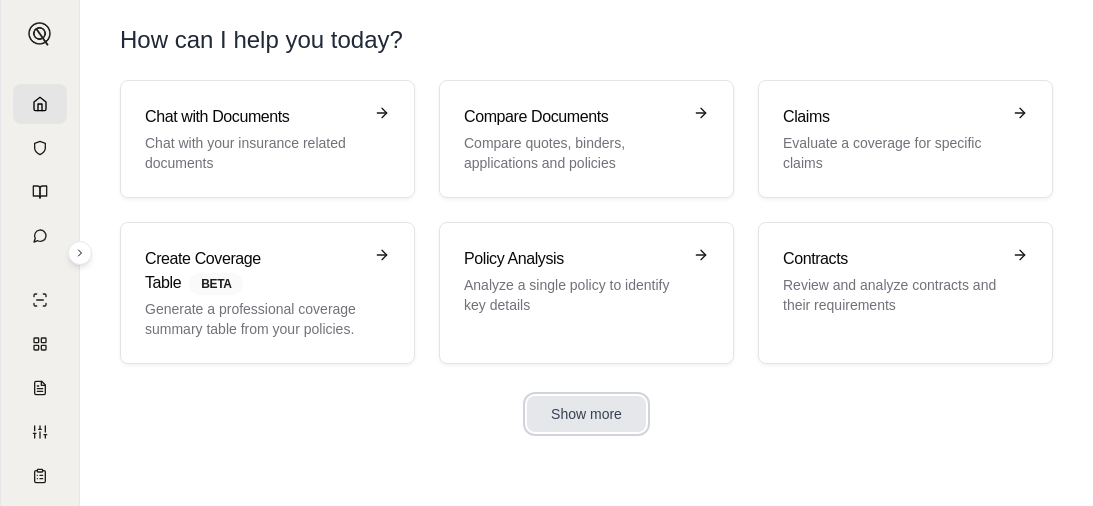 click on "Show more" at bounding box center (586, 414) 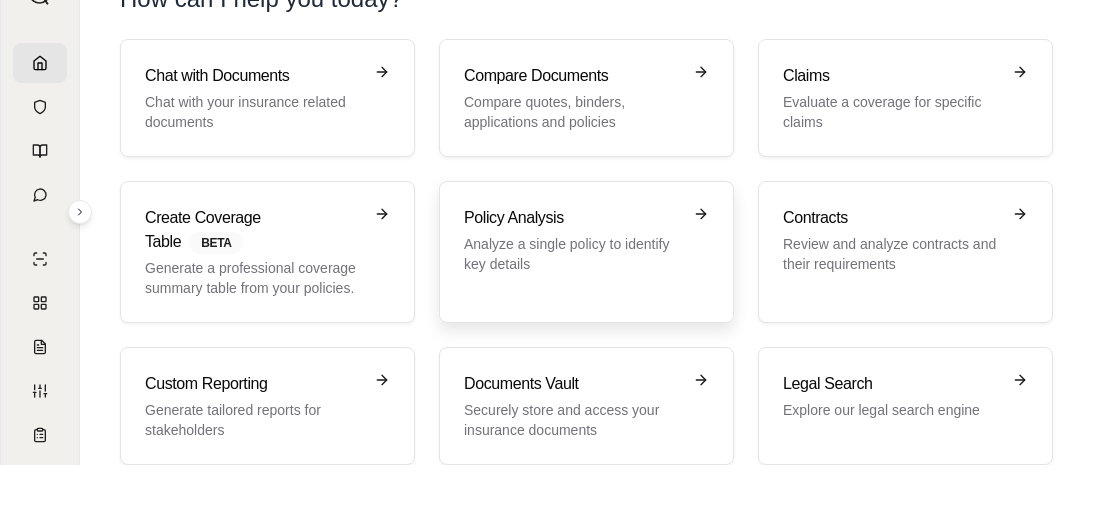 scroll, scrollTop: 0, scrollLeft: 0, axis: both 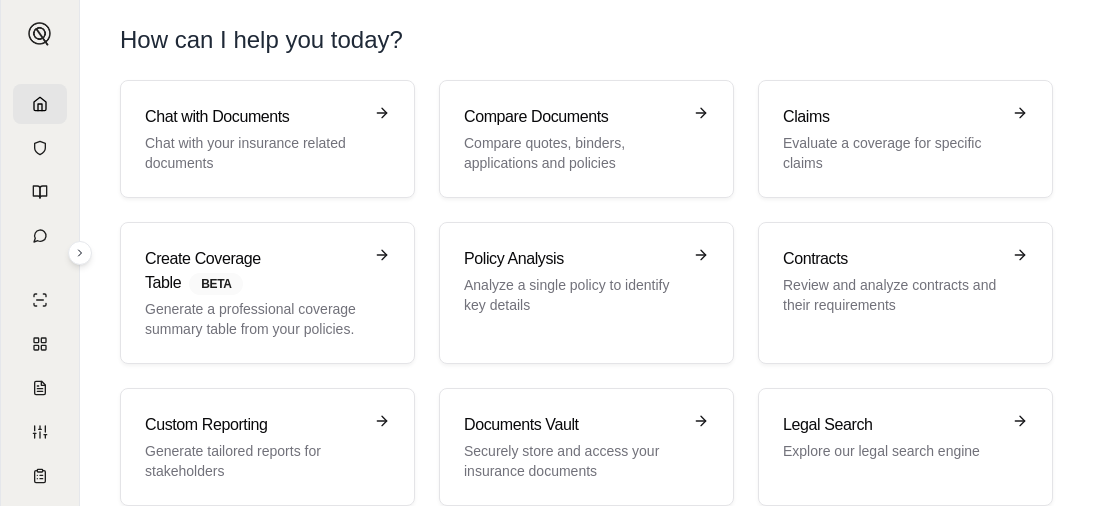 click 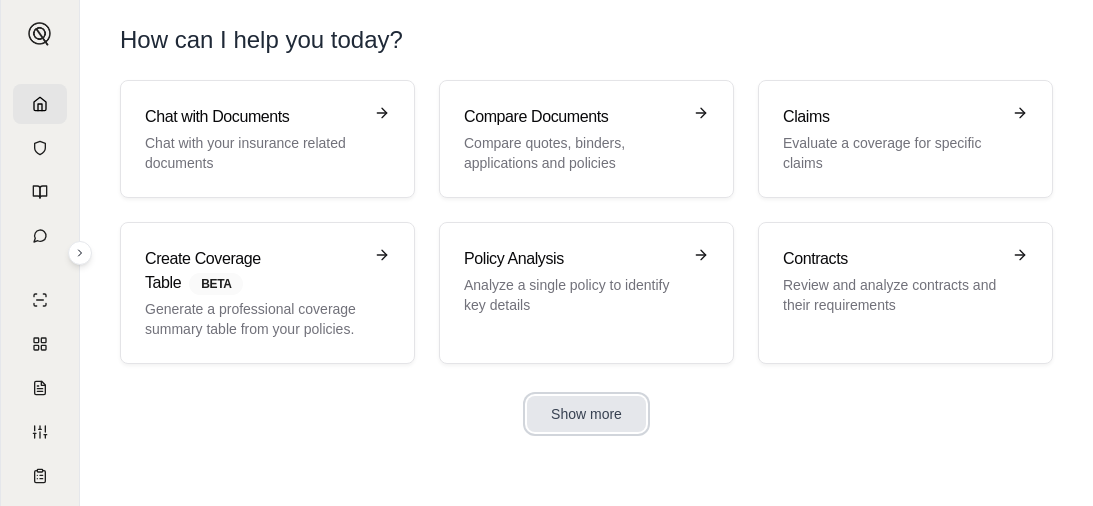 click on "Show more" at bounding box center (586, 414) 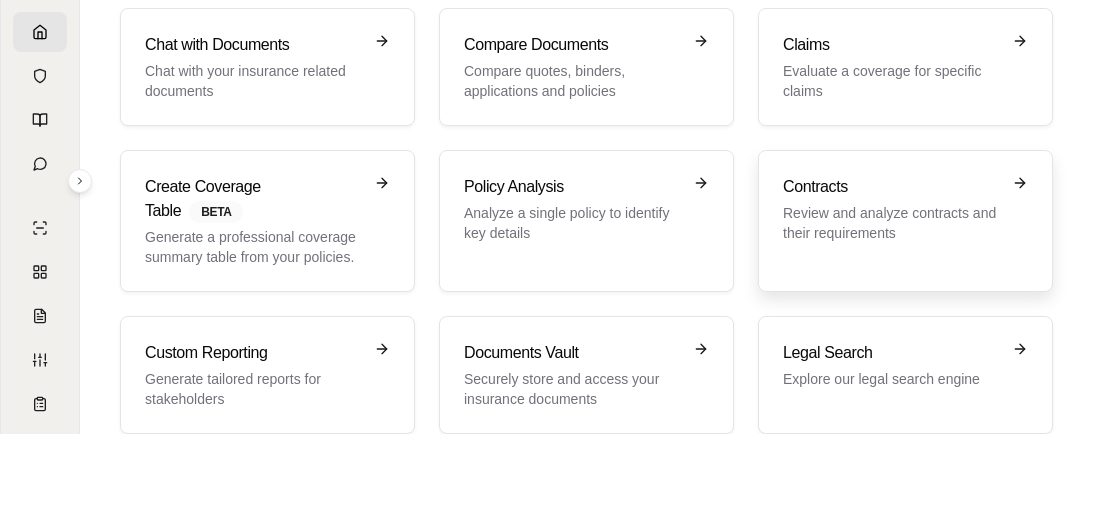 scroll, scrollTop: 99, scrollLeft: 0, axis: vertical 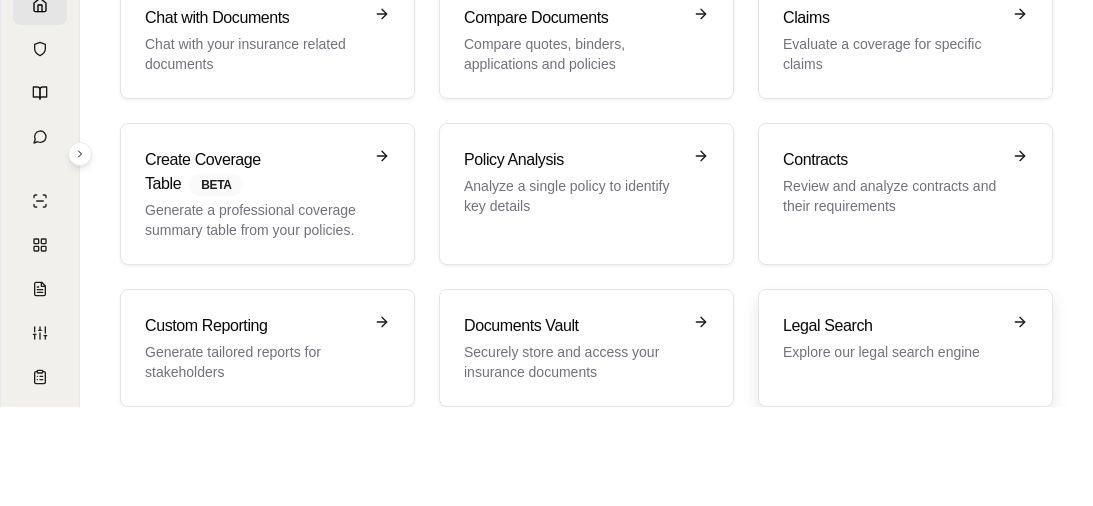 click on "Legal Search" at bounding box center (891, 326) 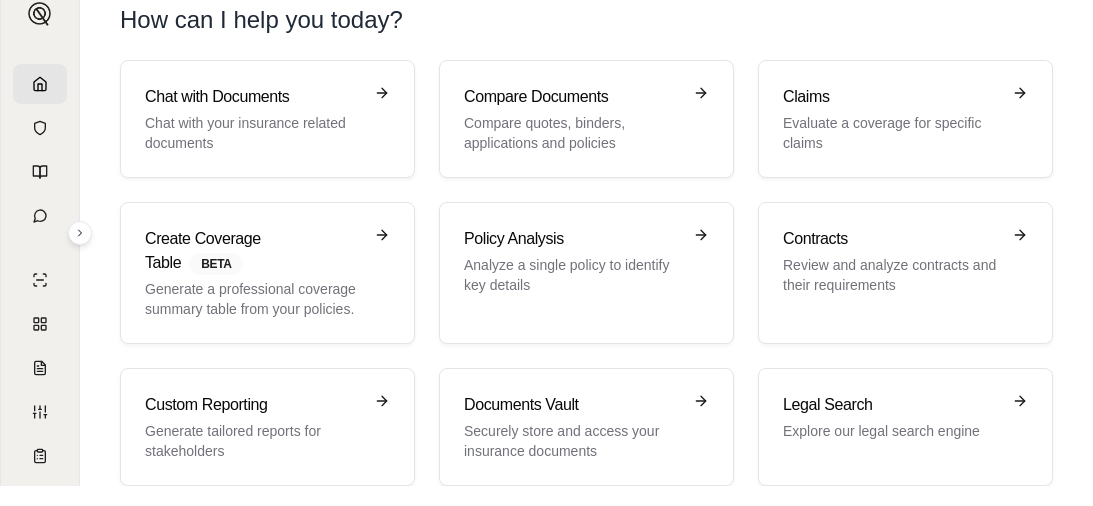 scroll, scrollTop: 0, scrollLeft: 0, axis: both 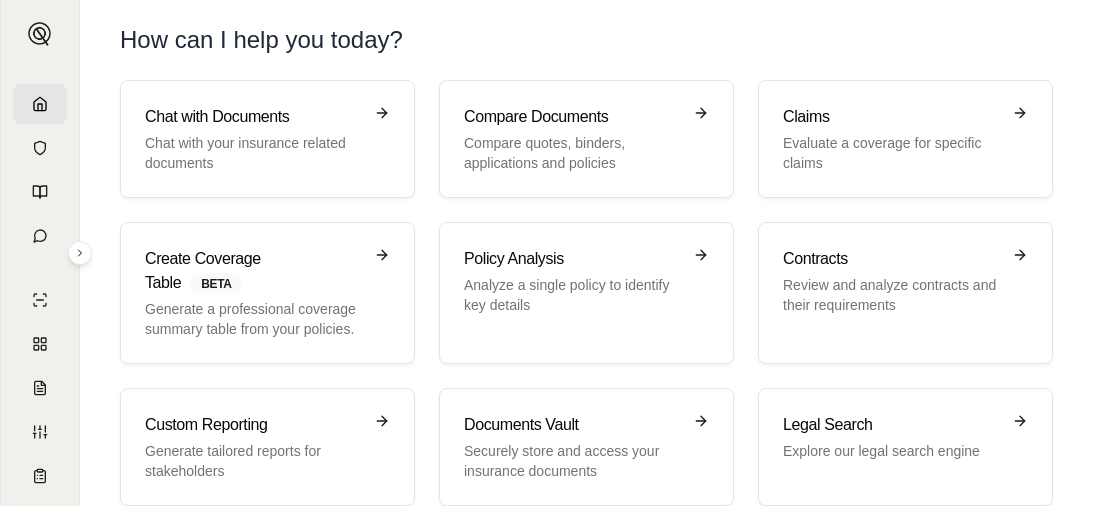 click on "How can I help you today?" at bounding box center [586, 40] 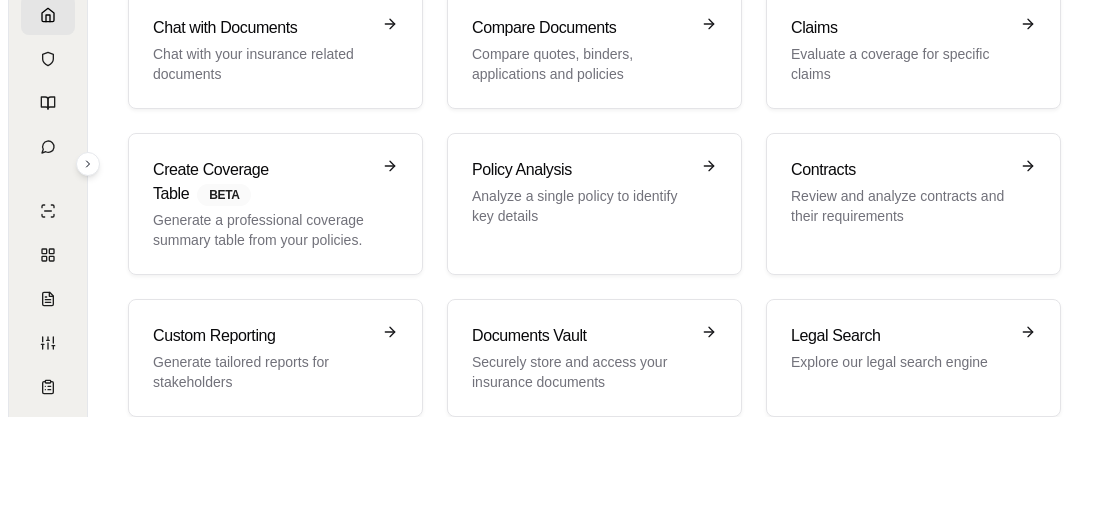 scroll, scrollTop: 0, scrollLeft: 0, axis: both 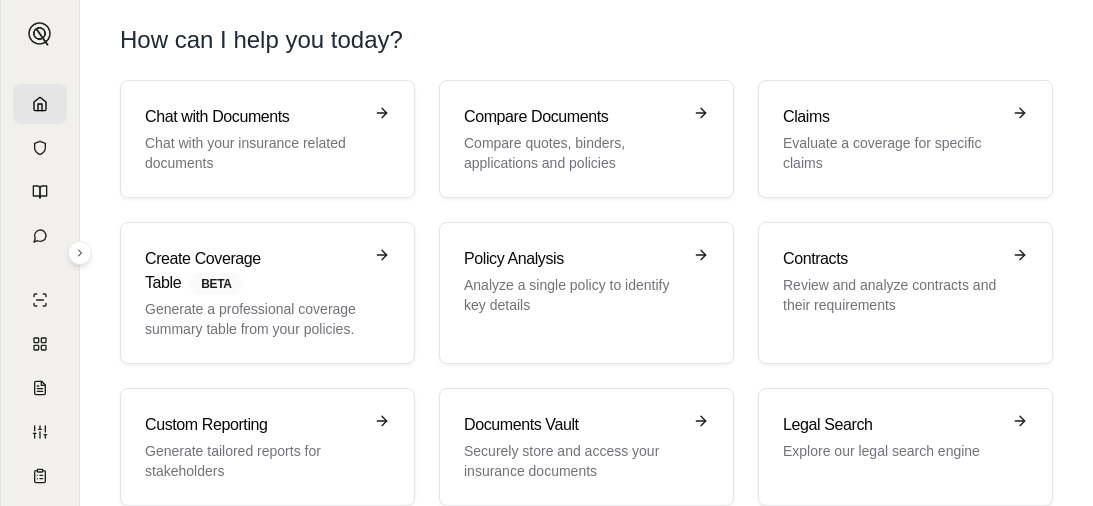 click 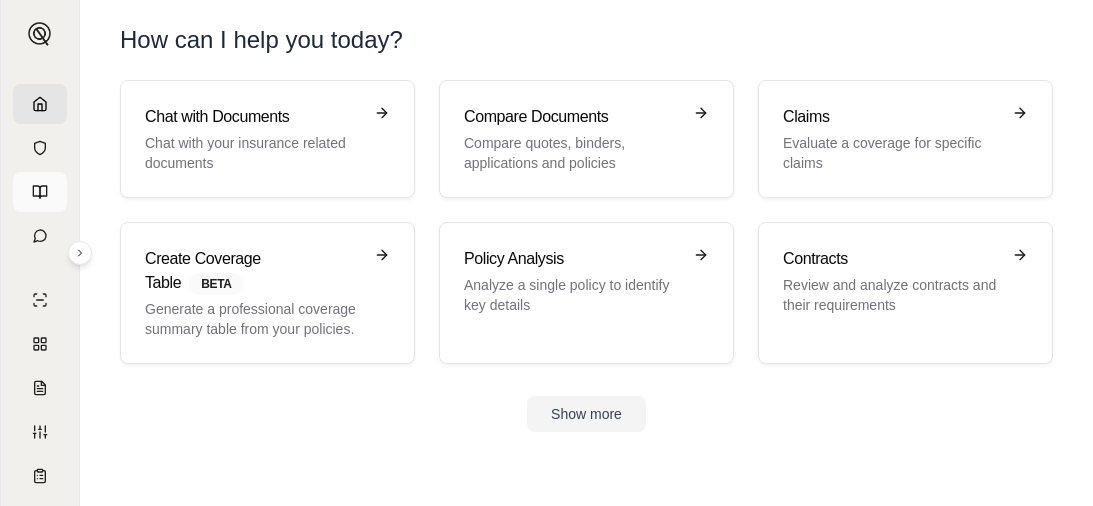 click at bounding box center [40, 192] 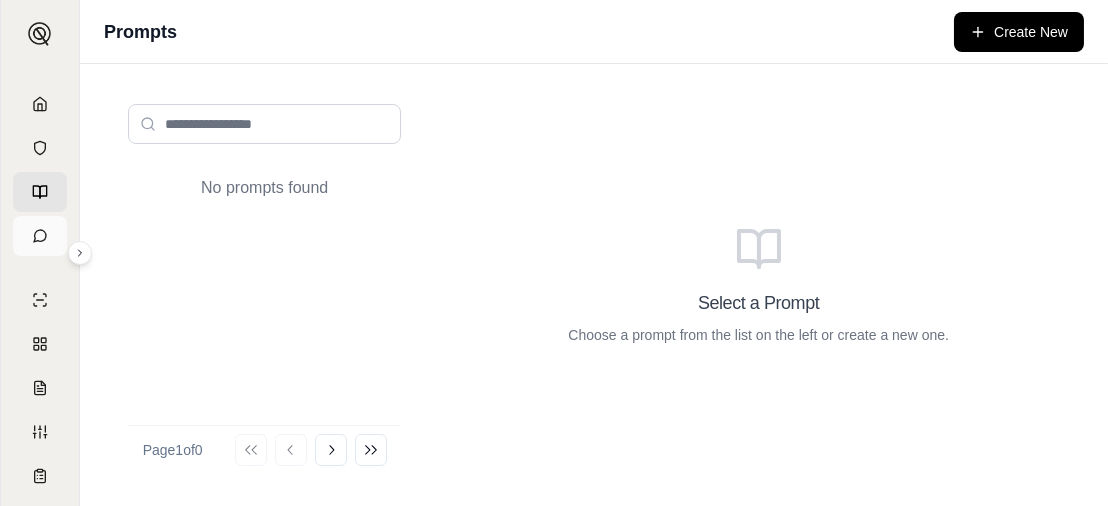click 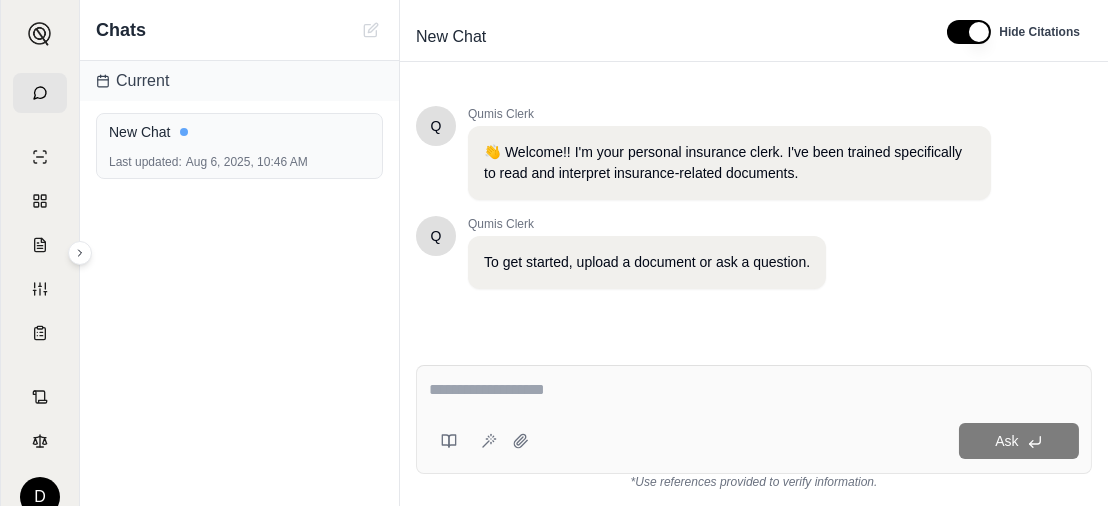 scroll, scrollTop: 169, scrollLeft: 0, axis: vertical 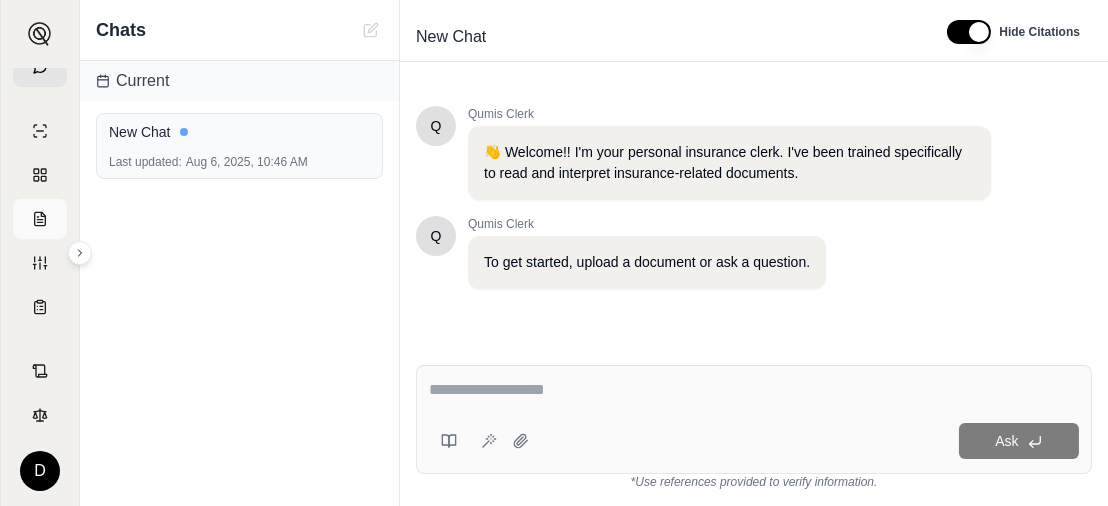 click 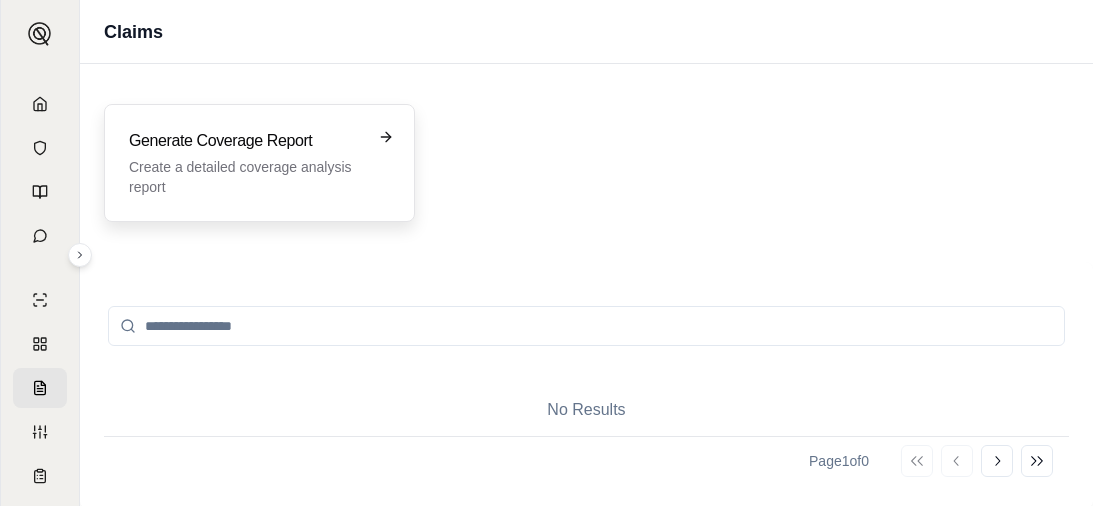 click on "Generate Coverage Report Create a detailed coverage analysis report" at bounding box center [259, 163] 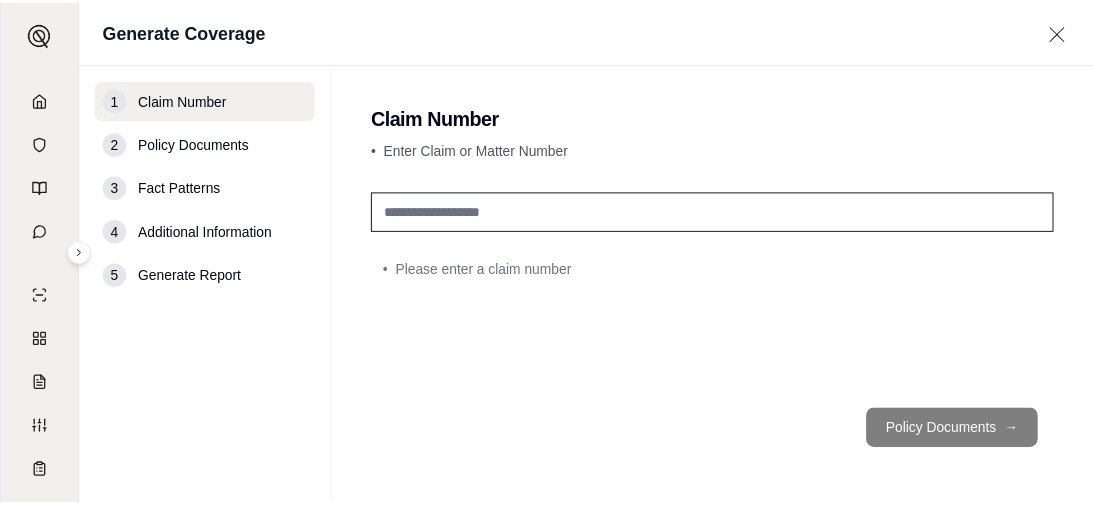 scroll, scrollTop: 0, scrollLeft: 0, axis: both 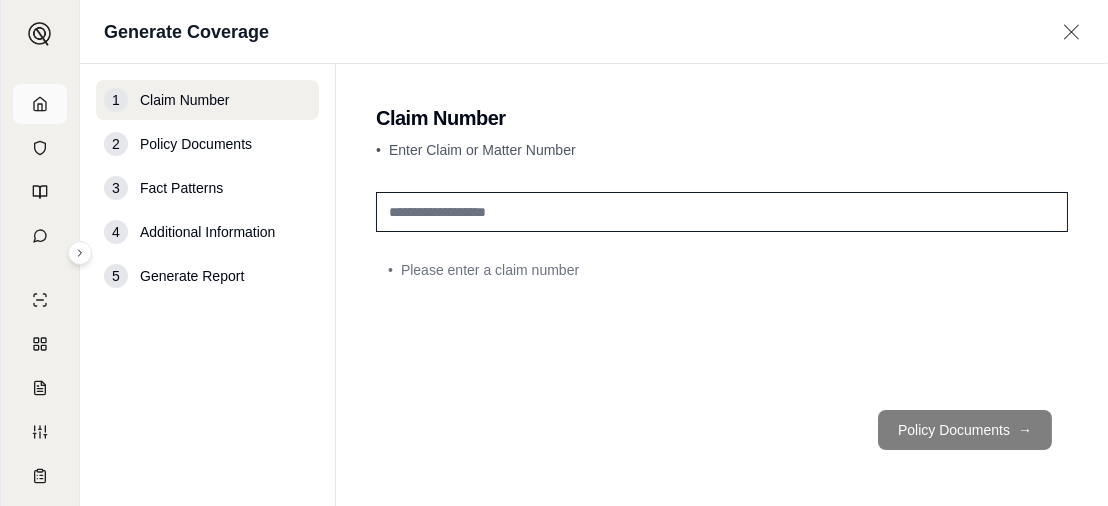 click 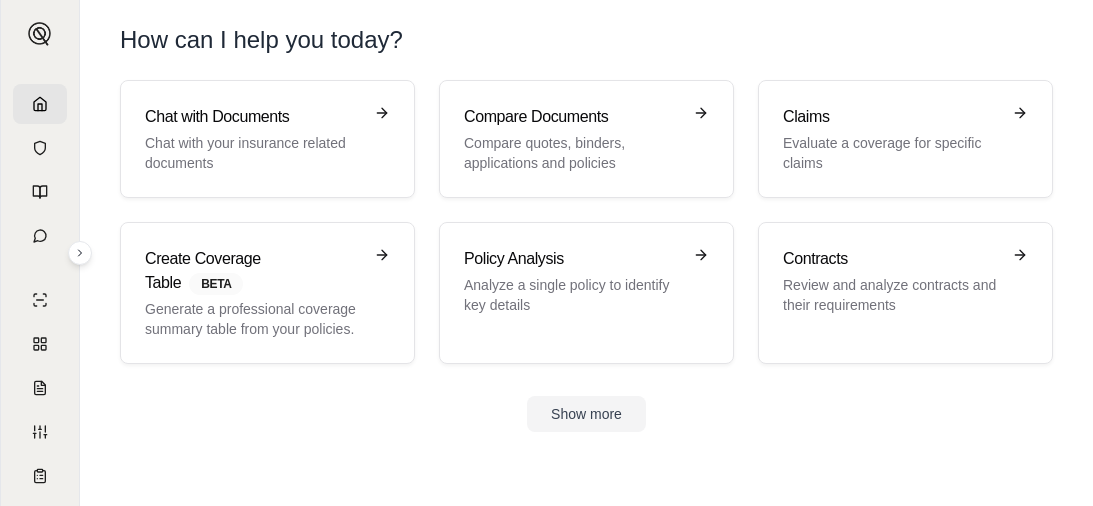 click on "How can I help you today?" at bounding box center [586, 40] 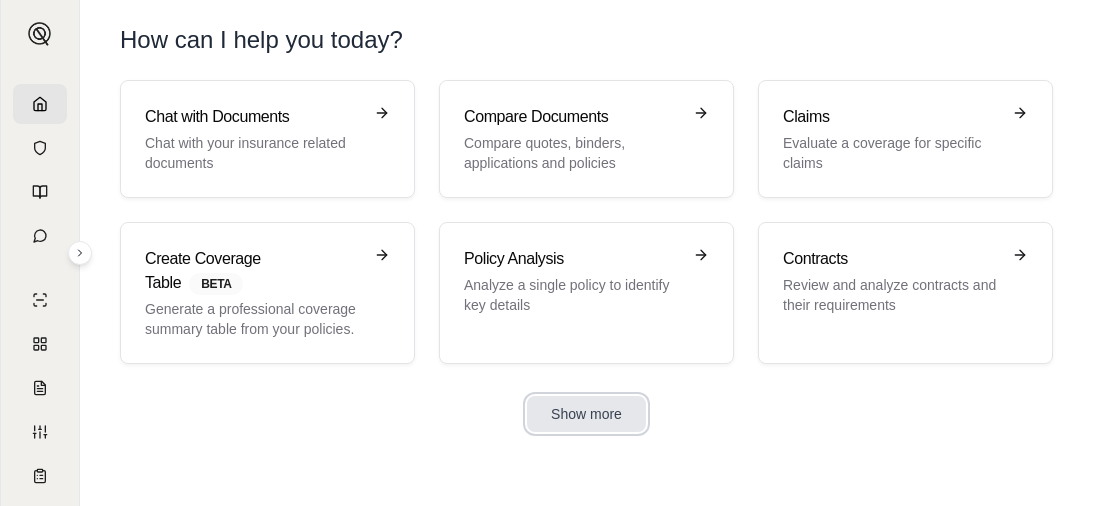 click on "Show more" at bounding box center [586, 414] 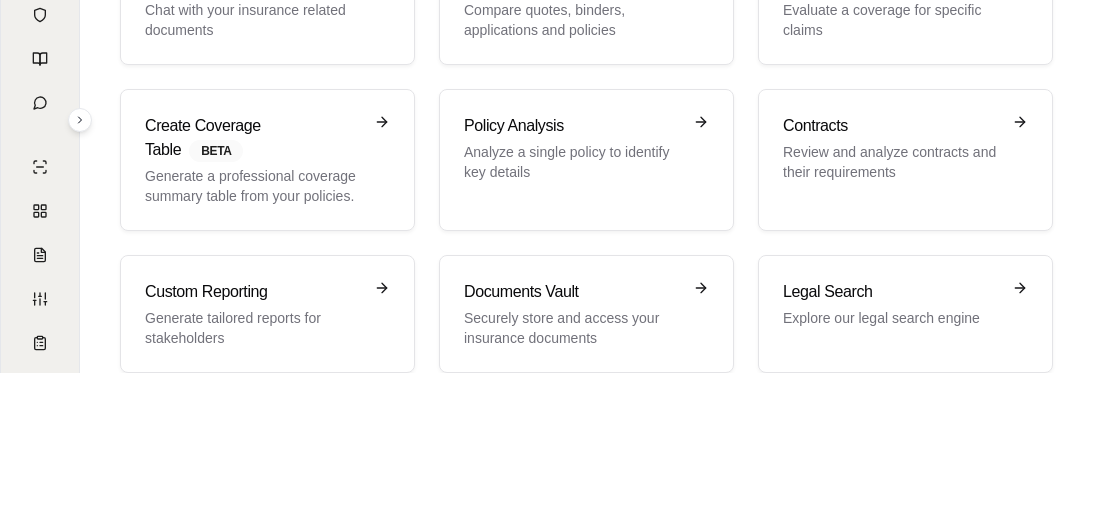 scroll, scrollTop: 207, scrollLeft: 0, axis: vertical 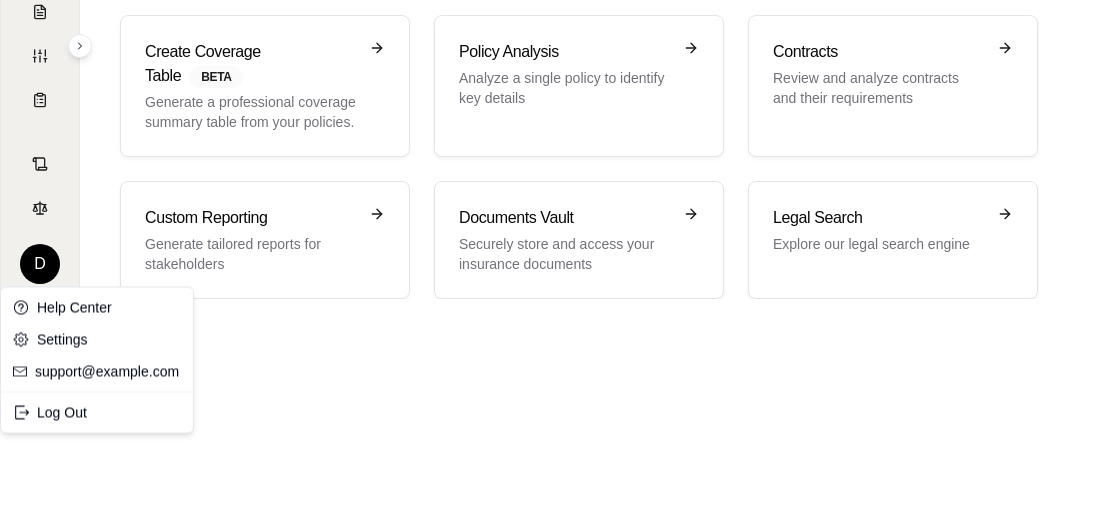 click on "Settings support@example.com Log Out" at bounding box center [546, 46] 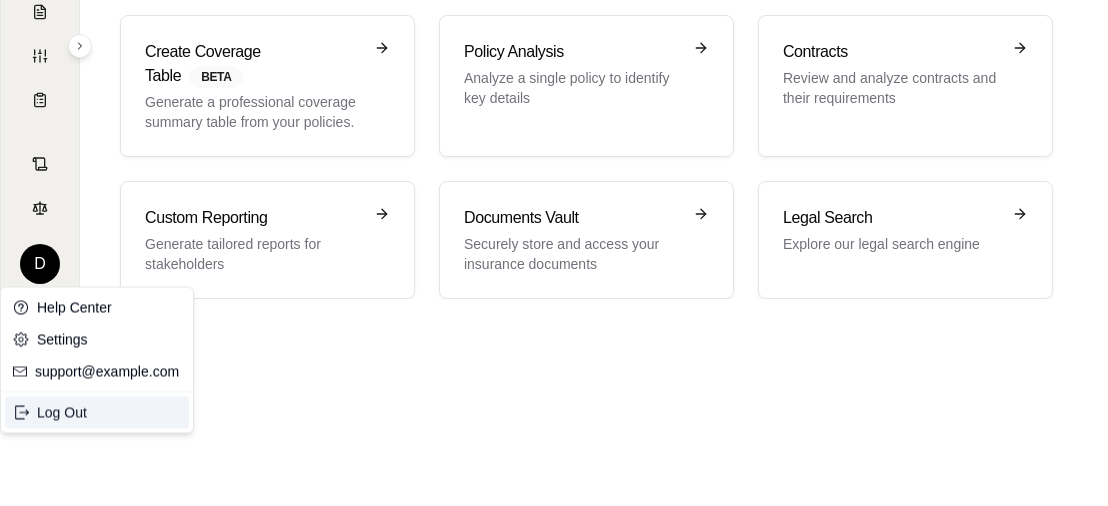 click on "Log Out" at bounding box center [97, 412] 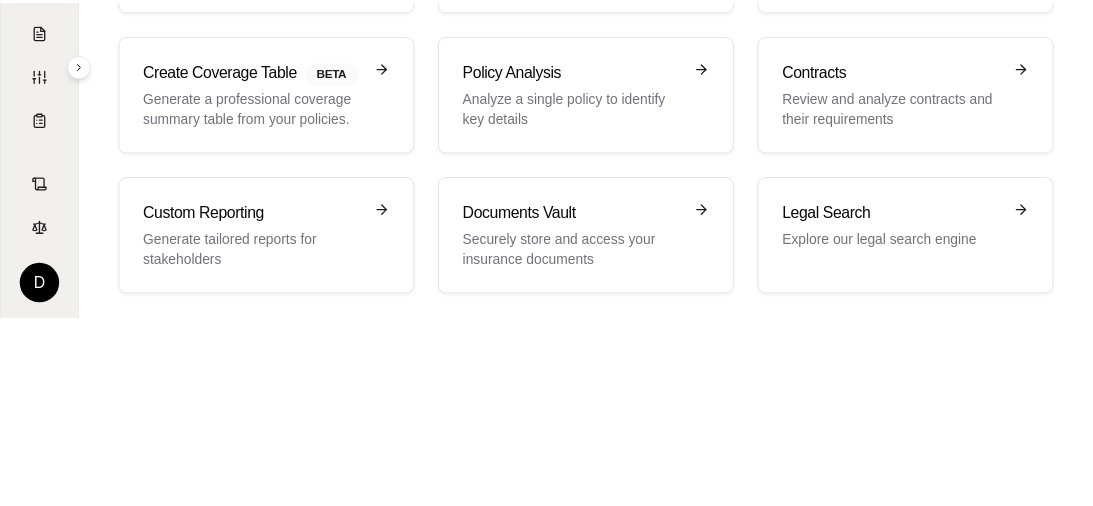 scroll, scrollTop: 183, scrollLeft: 0, axis: vertical 